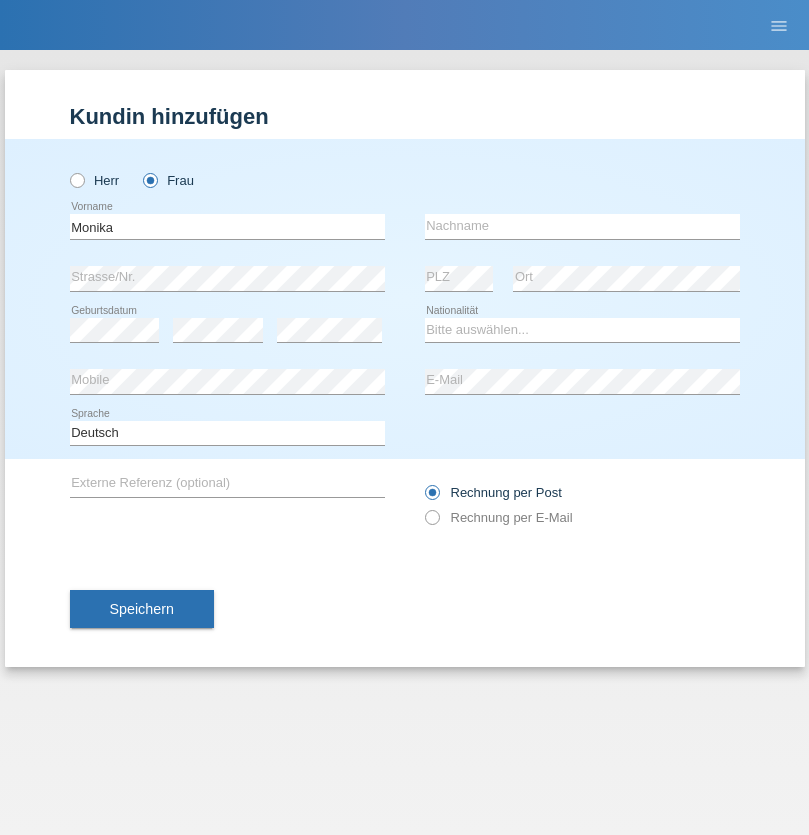 scroll, scrollTop: 0, scrollLeft: 0, axis: both 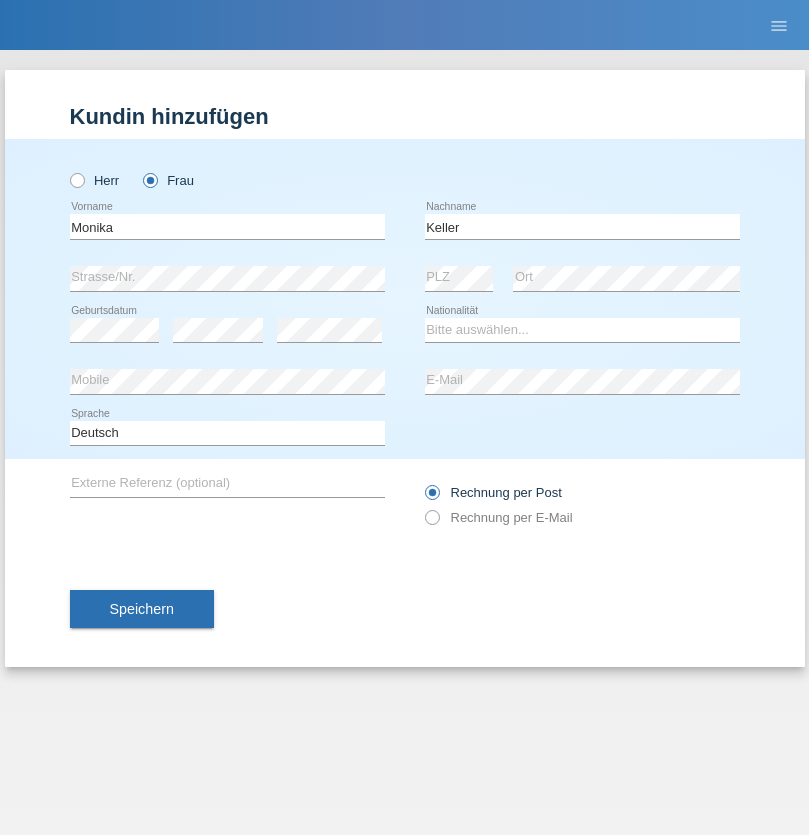type on "Keller" 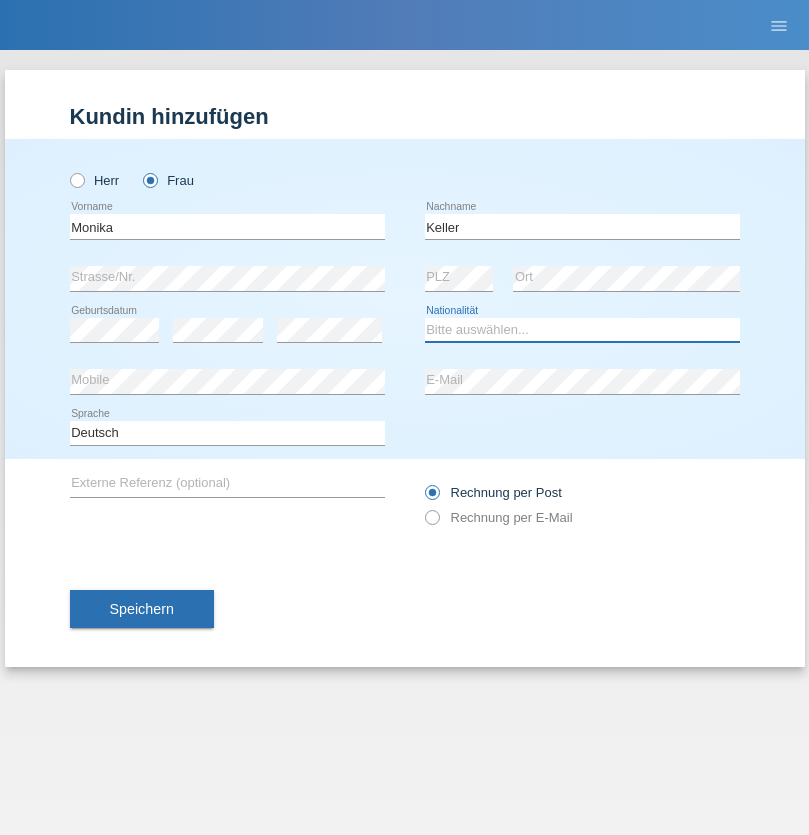 select on "CH" 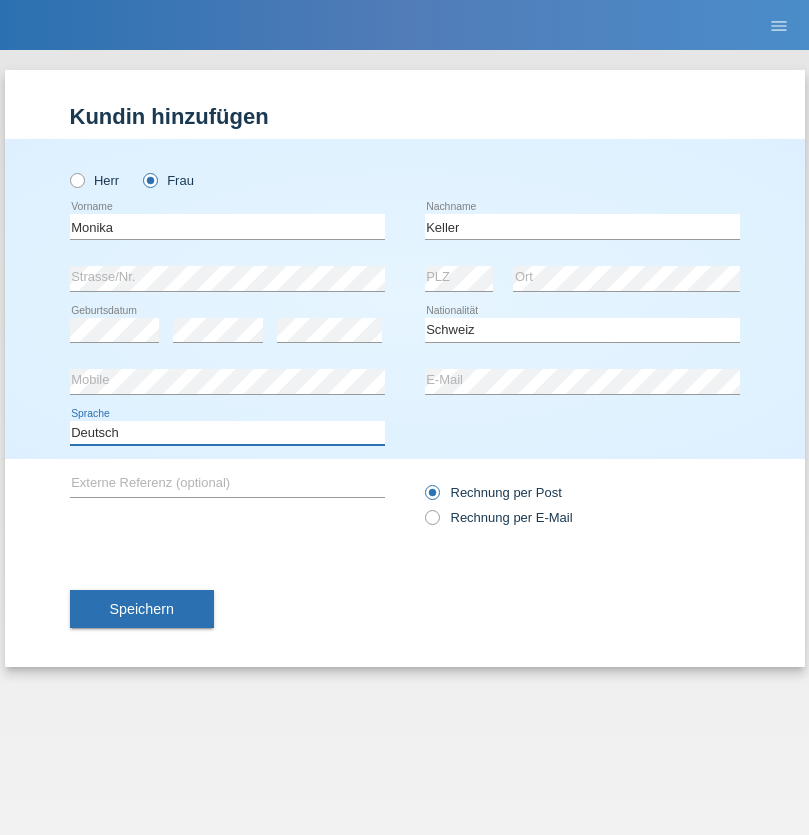 select on "en" 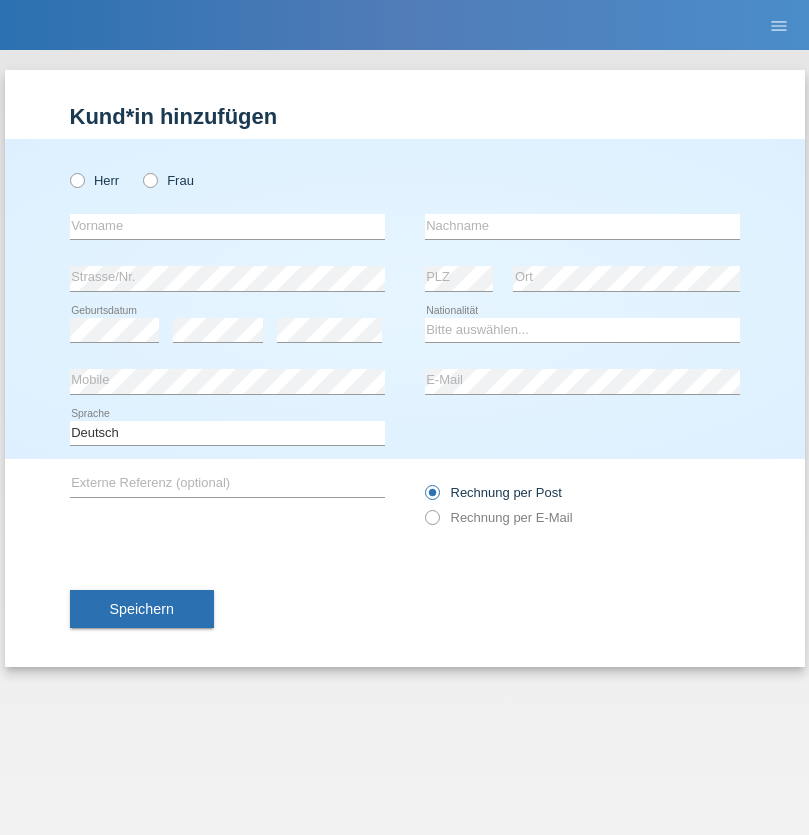 scroll, scrollTop: 0, scrollLeft: 0, axis: both 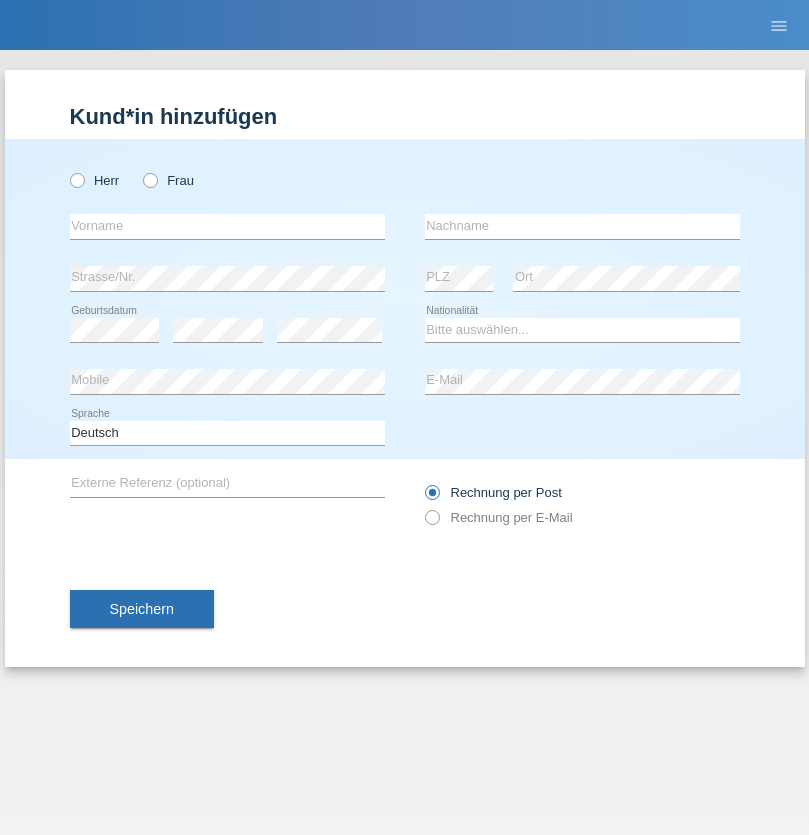 radio on "true" 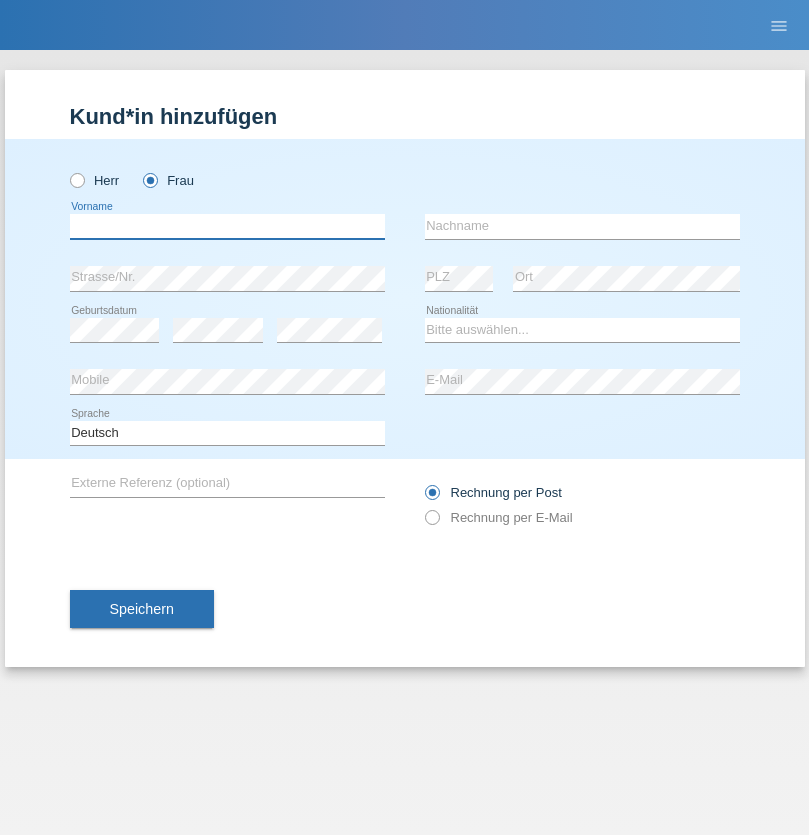 click at bounding box center [227, 226] 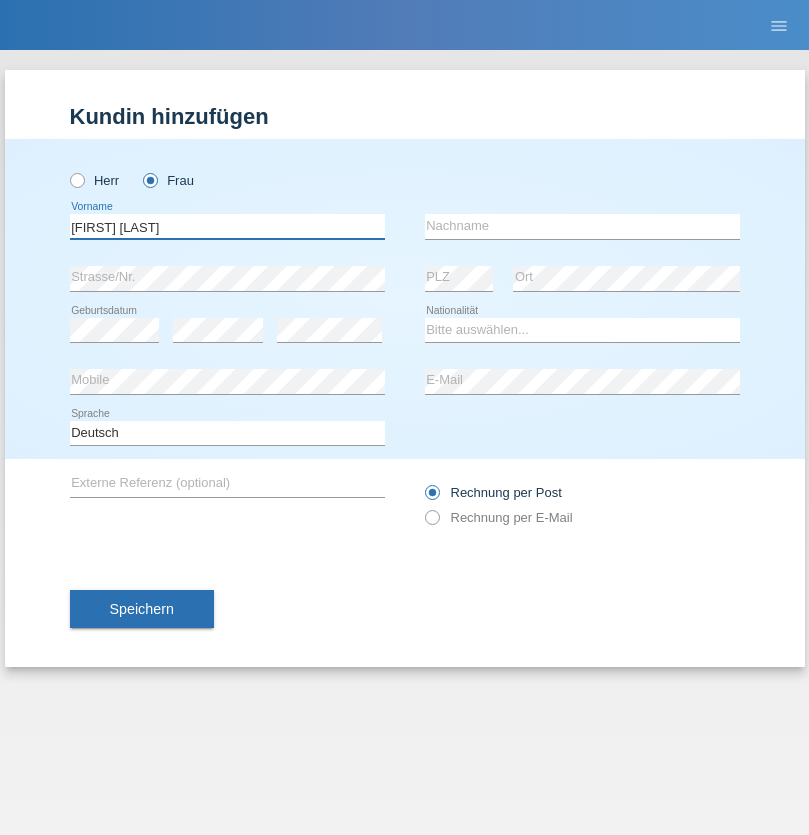type on "Maria Fernanda" 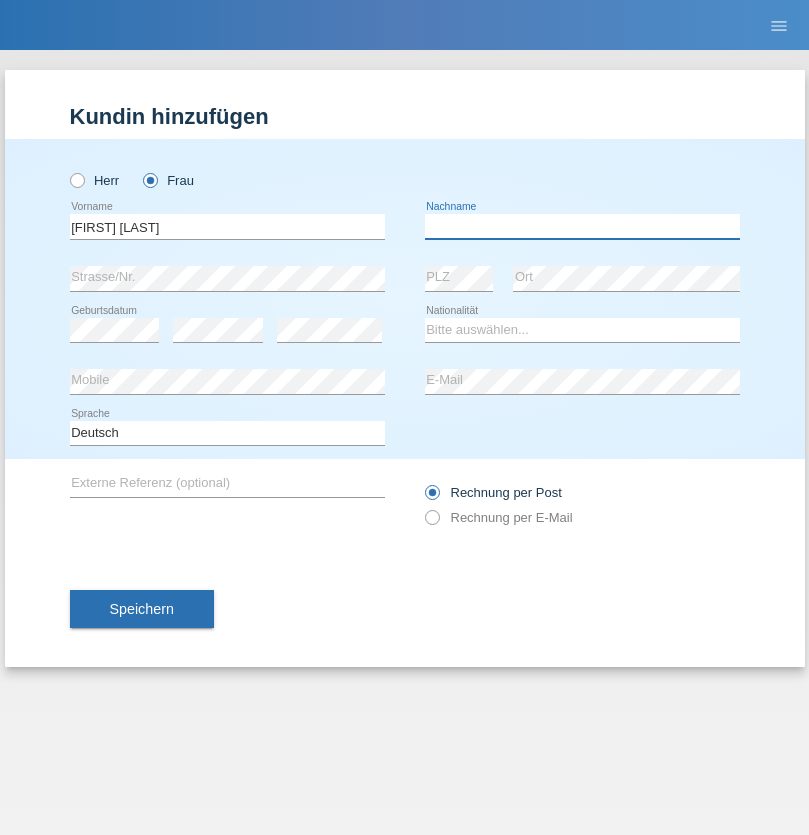 click at bounding box center (582, 226) 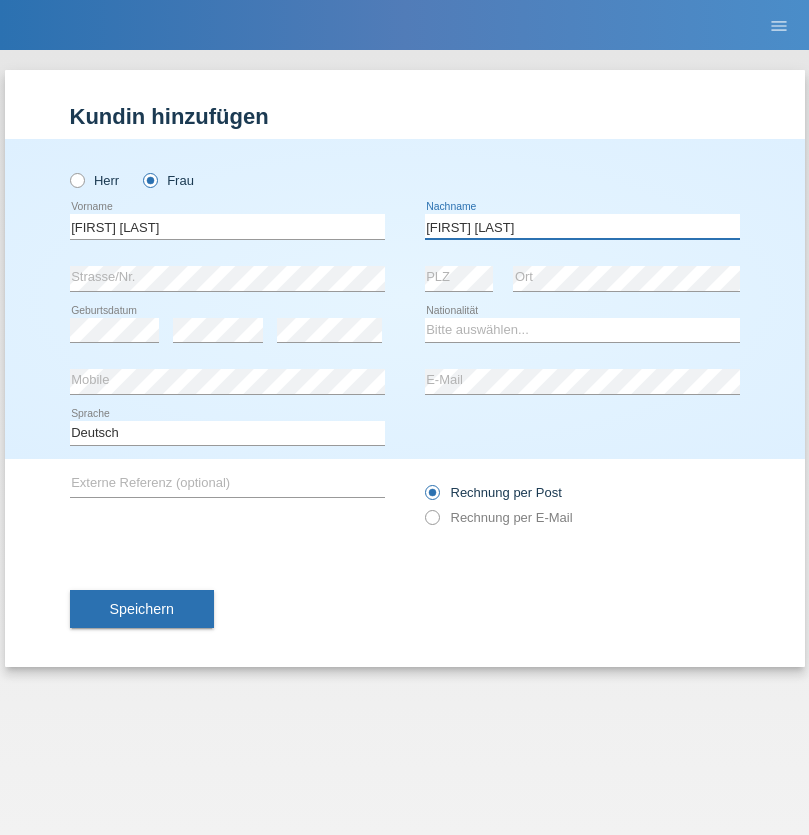 type on "Knusel Campillo" 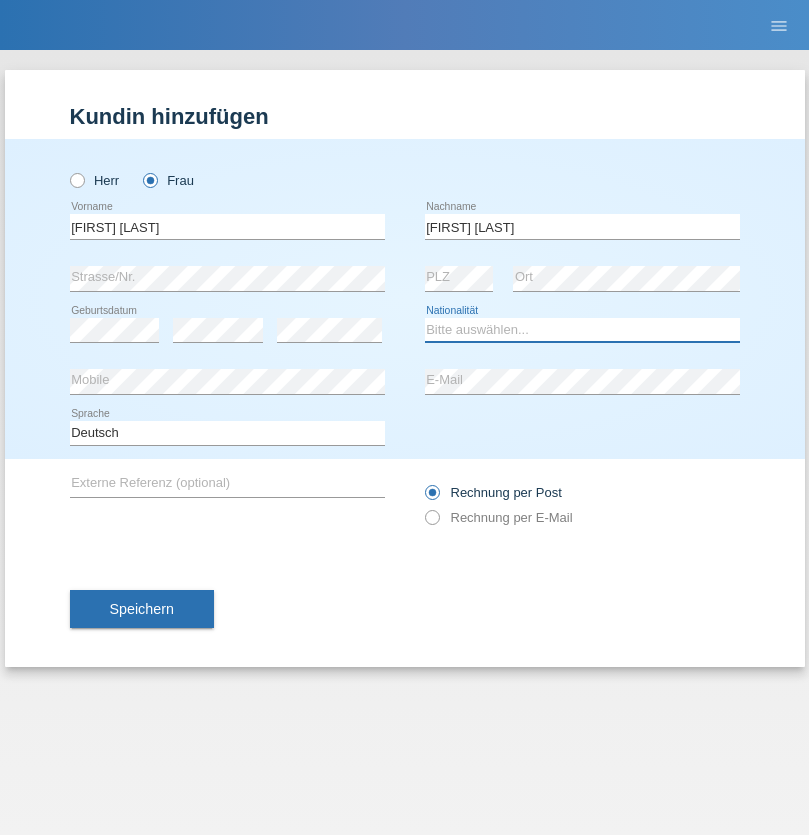 select on "CH" 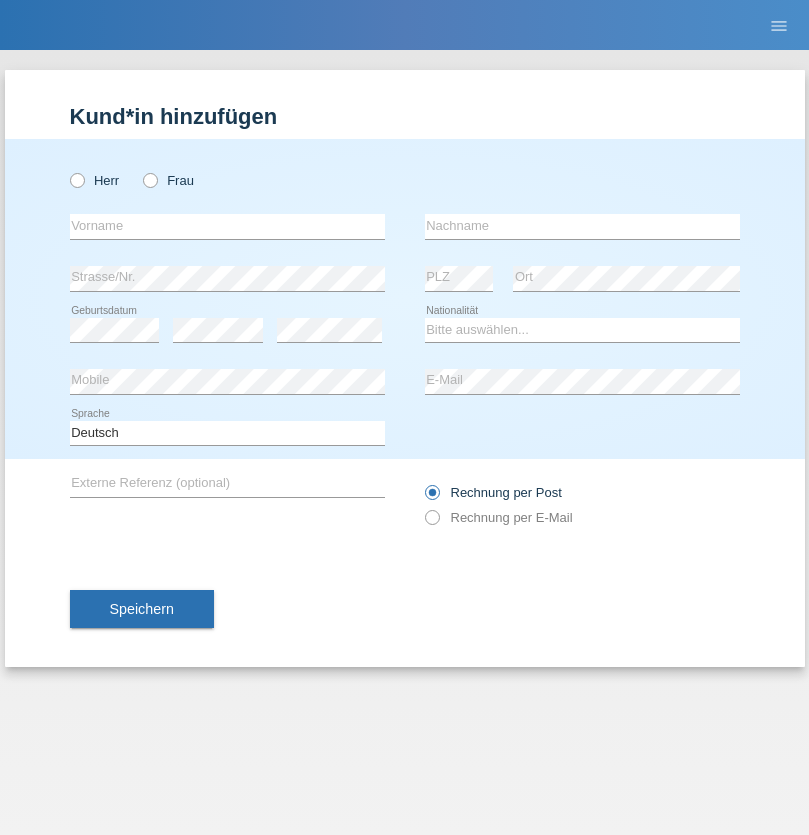 scroll, scrollTop: 0, scrollLeft: 0, axis: both 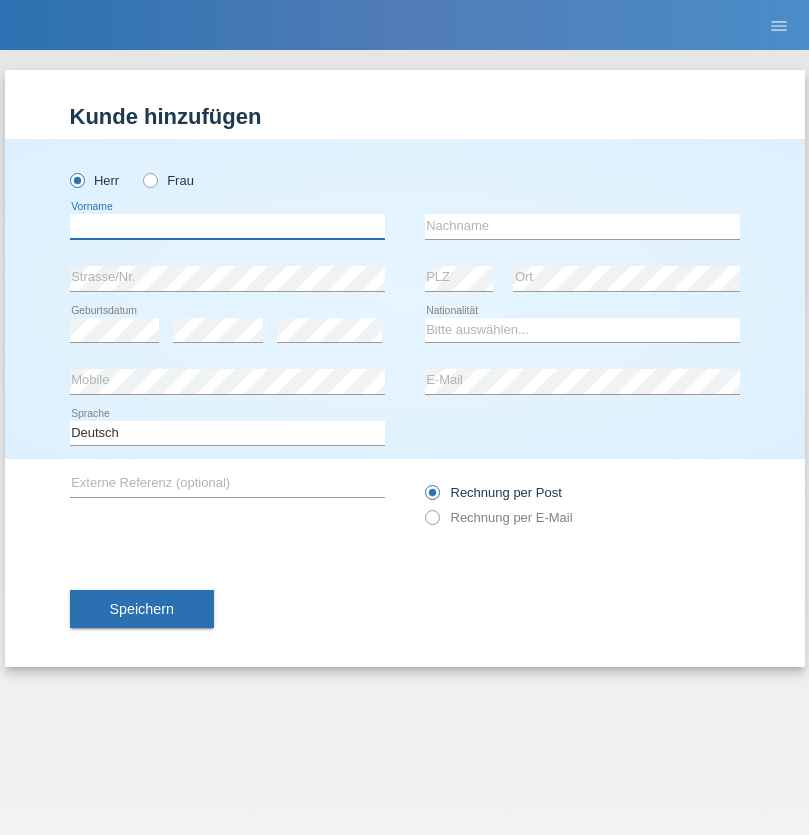 click at bounding box center [227, 226] 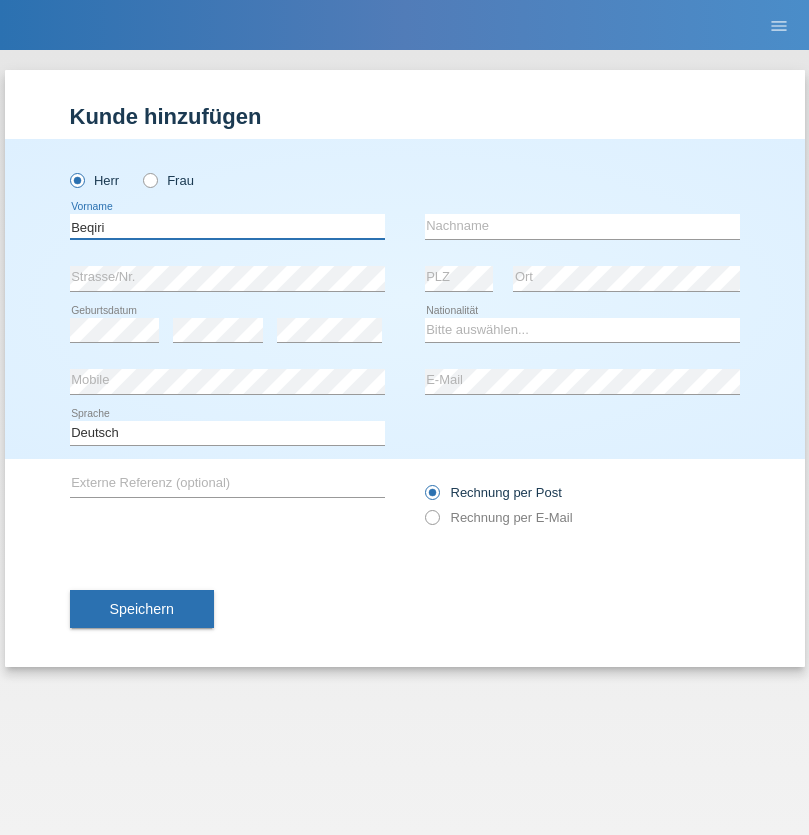type on "Beqiri" 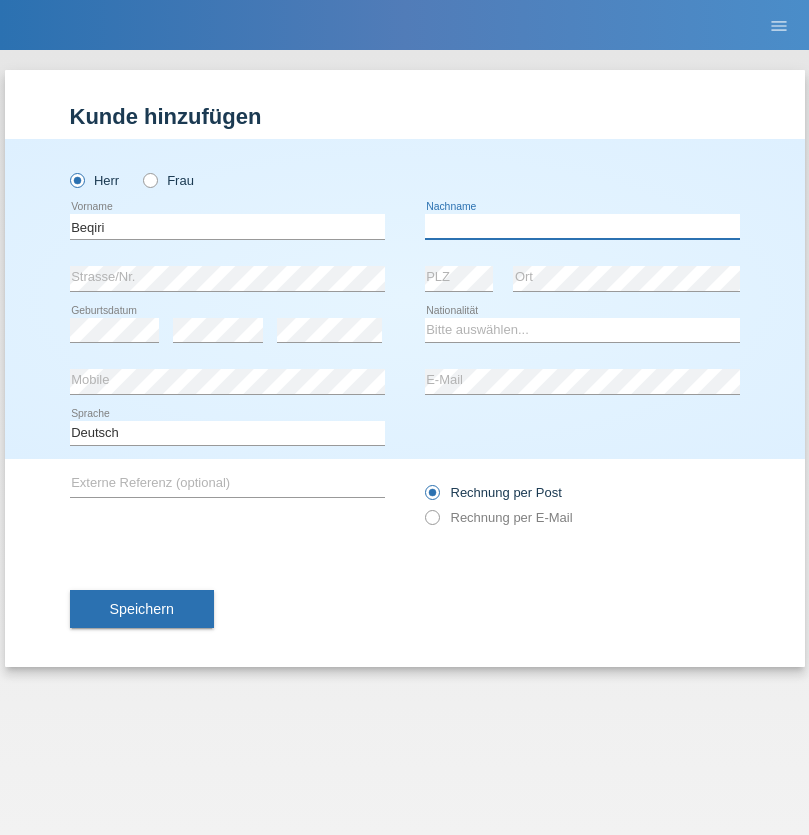 click at bounding box center (582, 226) 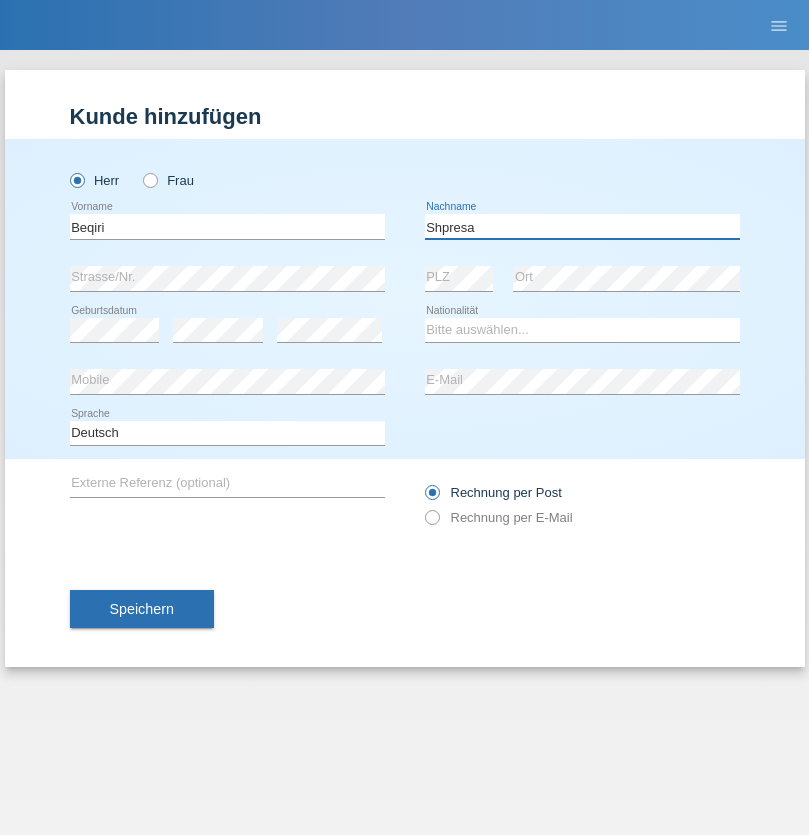 type on "Shpresa" 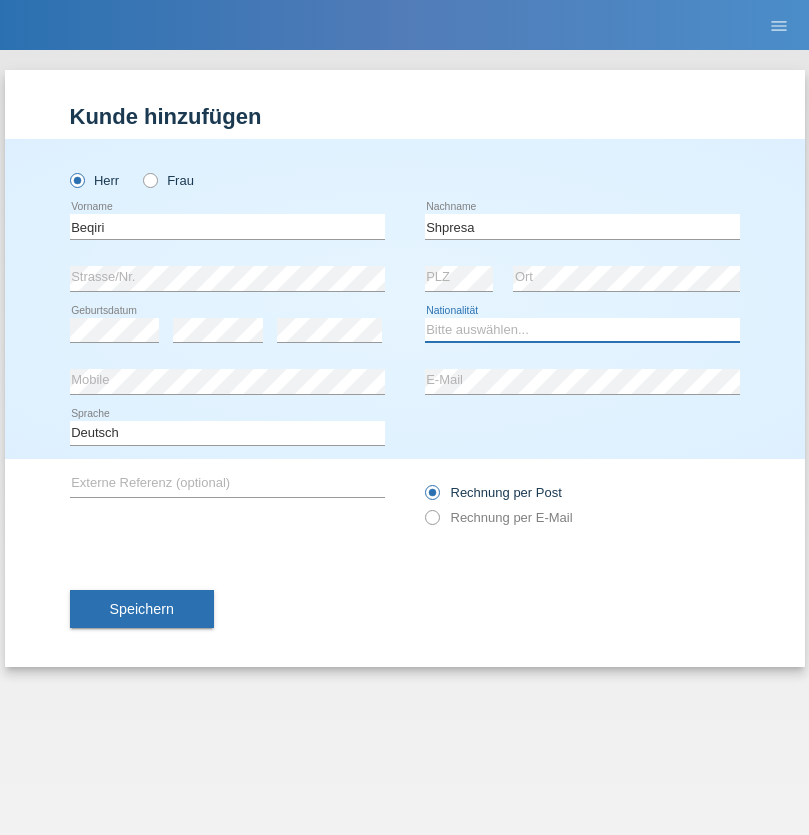 select on "XK" 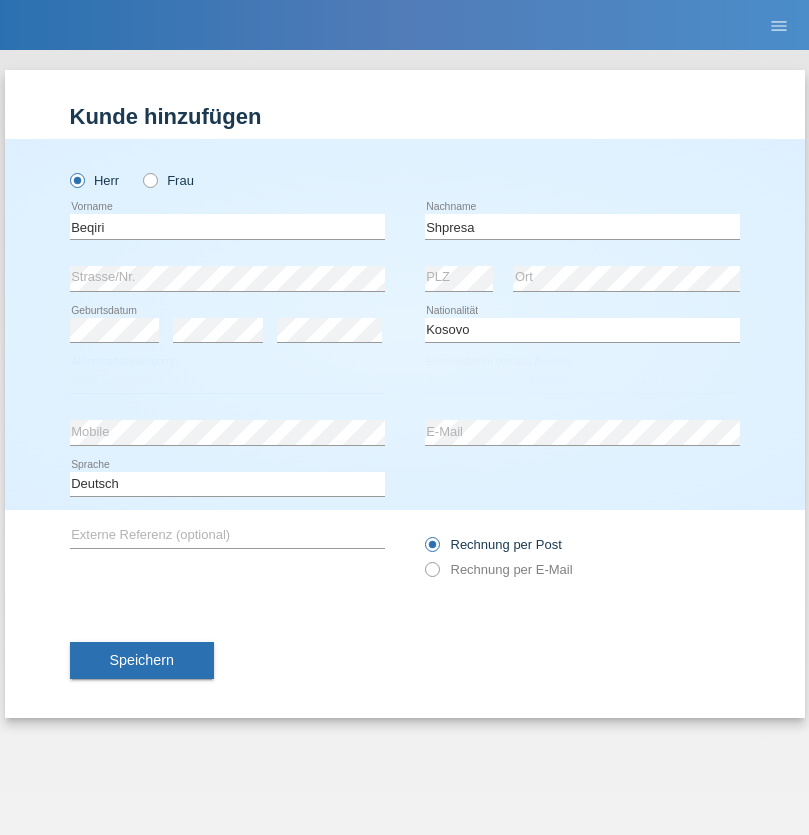 select on "C" 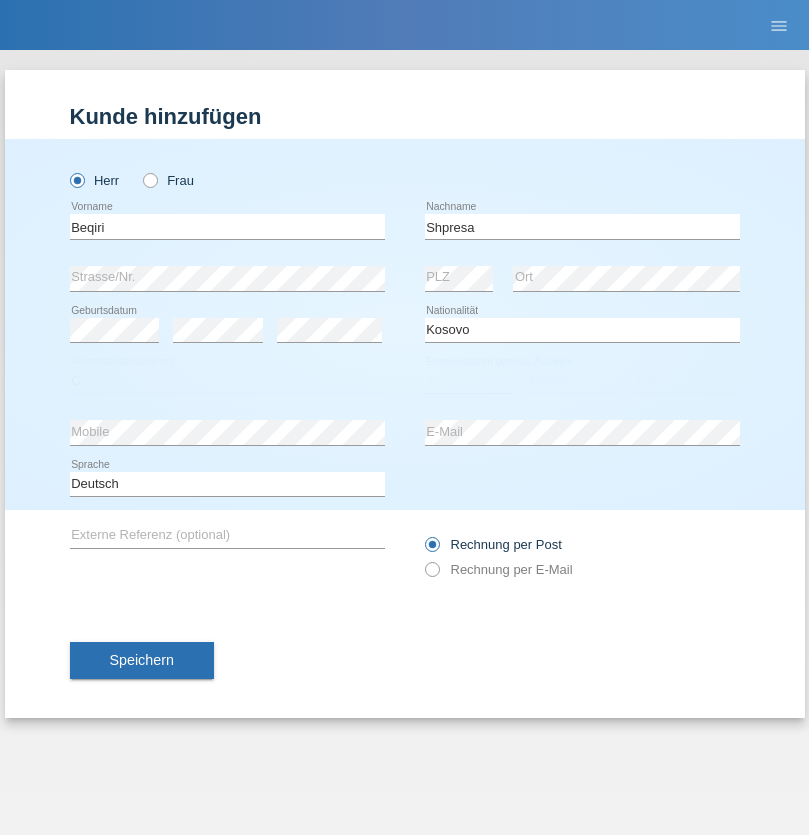 select on "08" 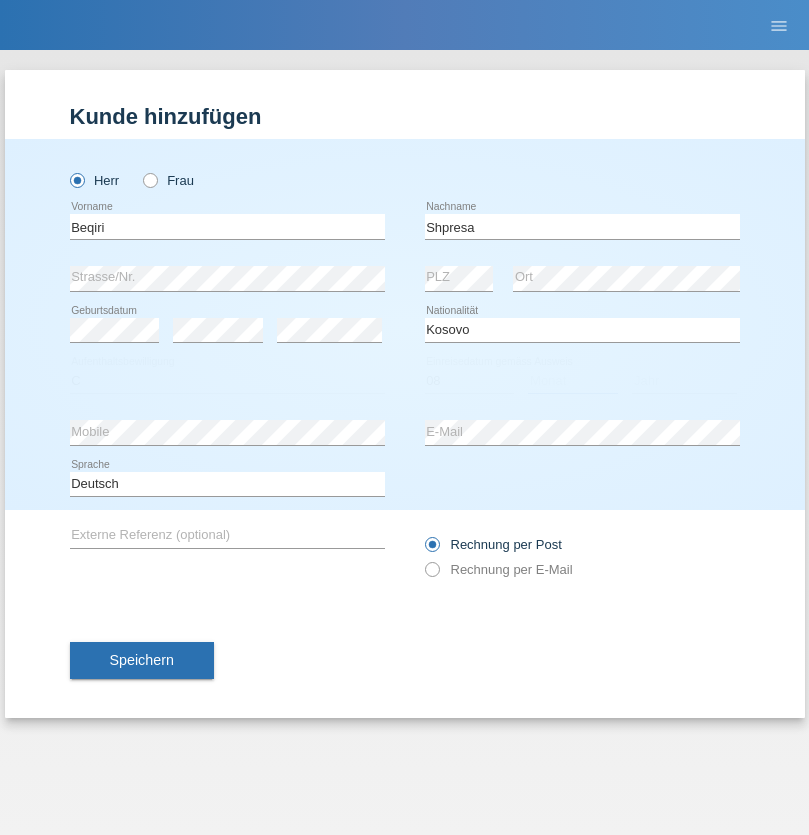 select on "02" 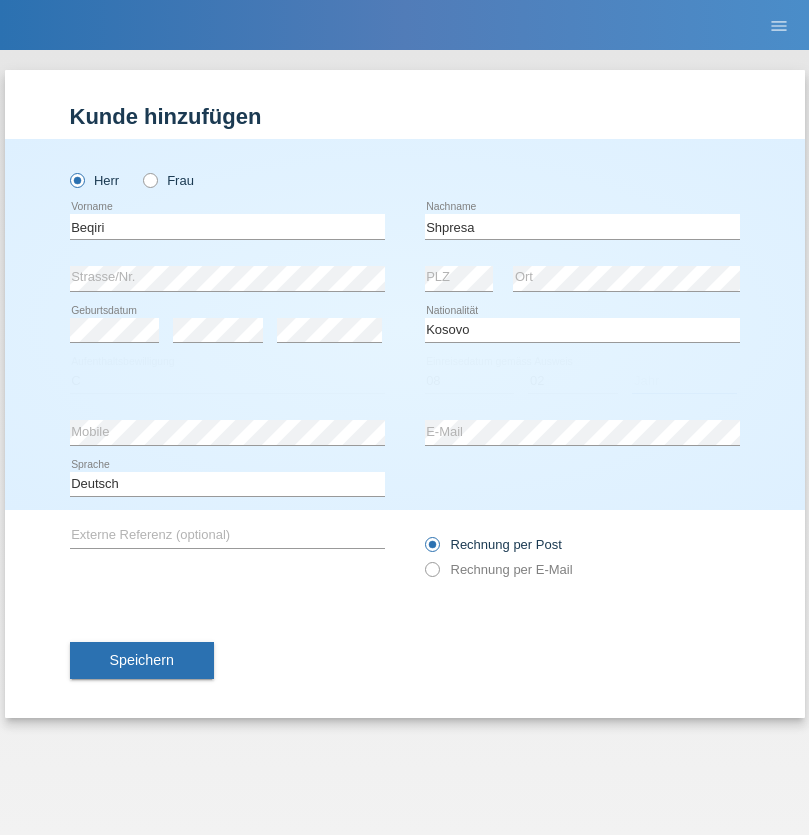 select on "1979" 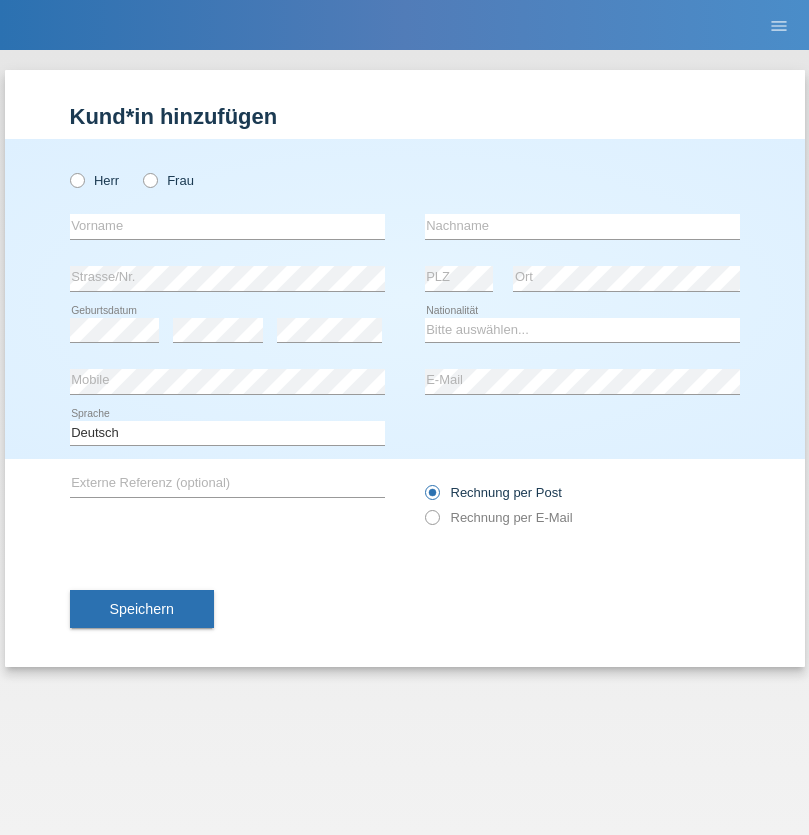 scroll, scrollTop: 0, scrollLeft: 0, axis: both 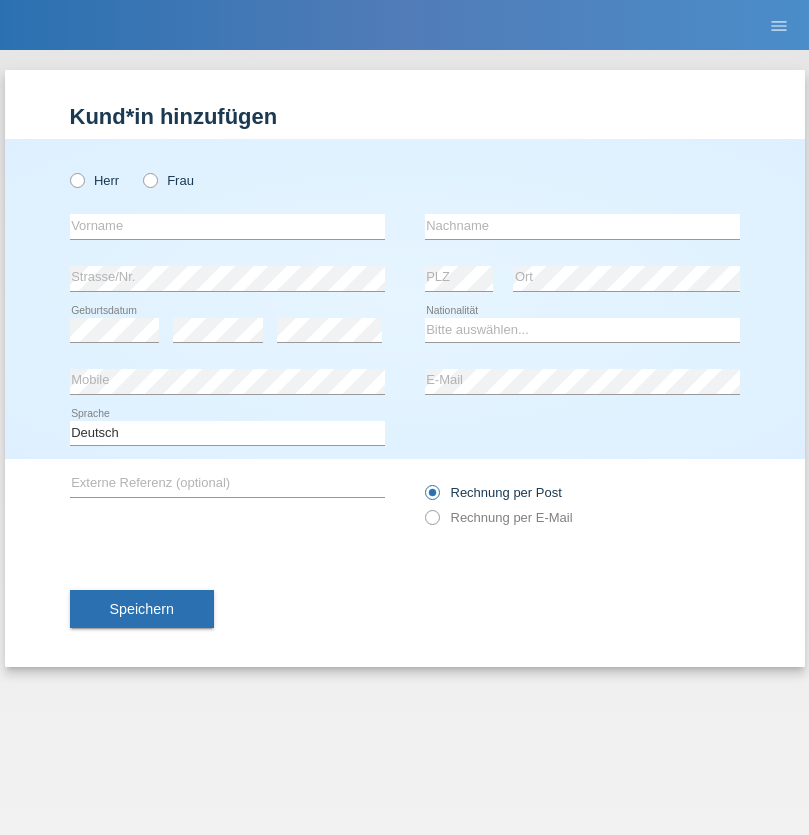 radio on "true" 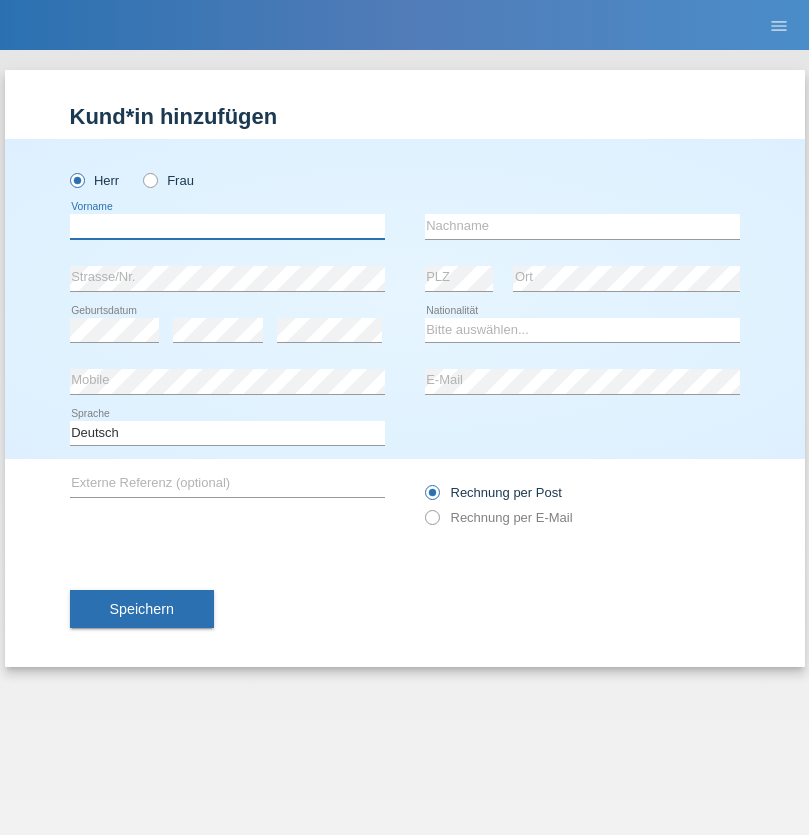 click at bounding box center (227, 226) 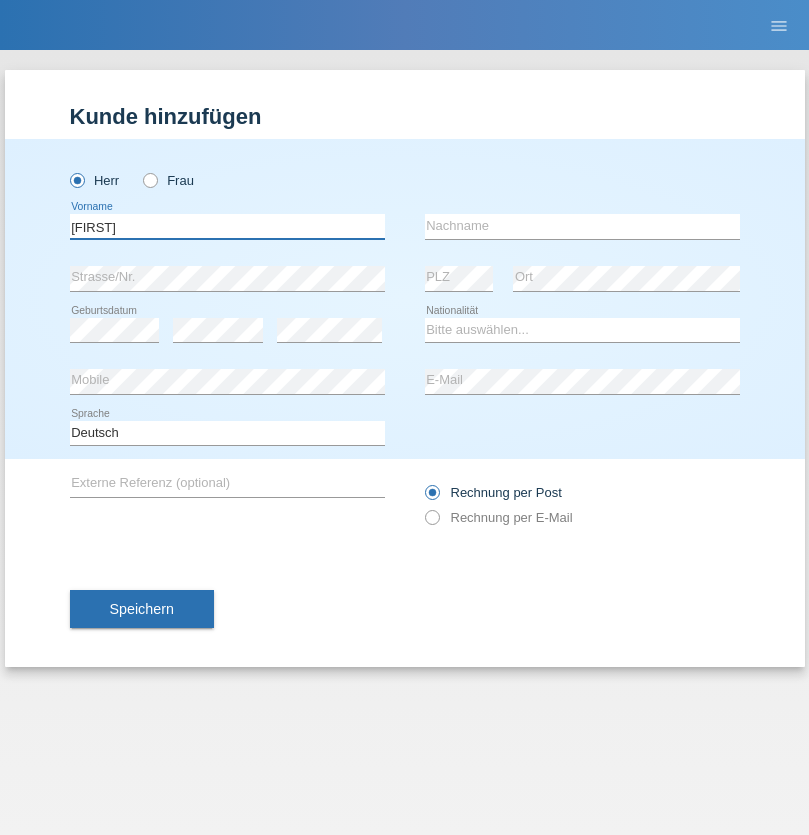 type on "Timo" 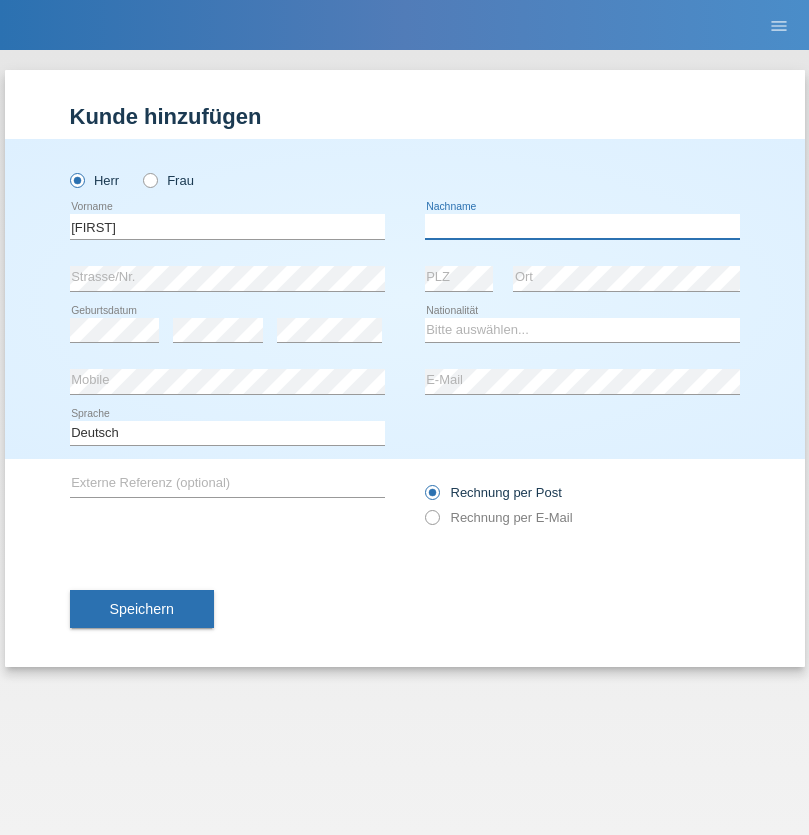 click at bounding box center (582, 226) 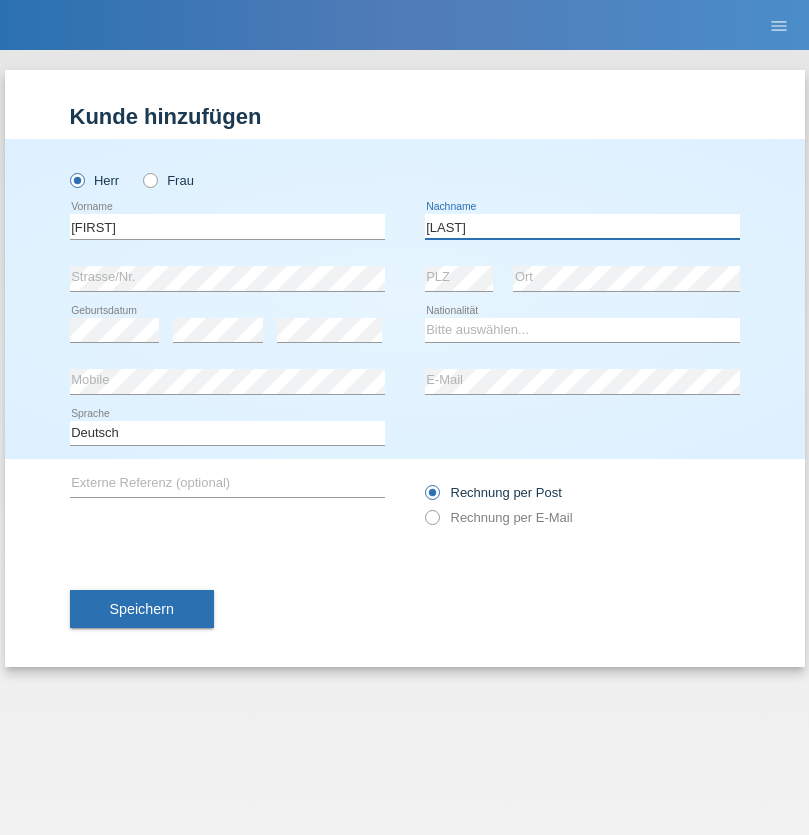 type on "Ledermann" 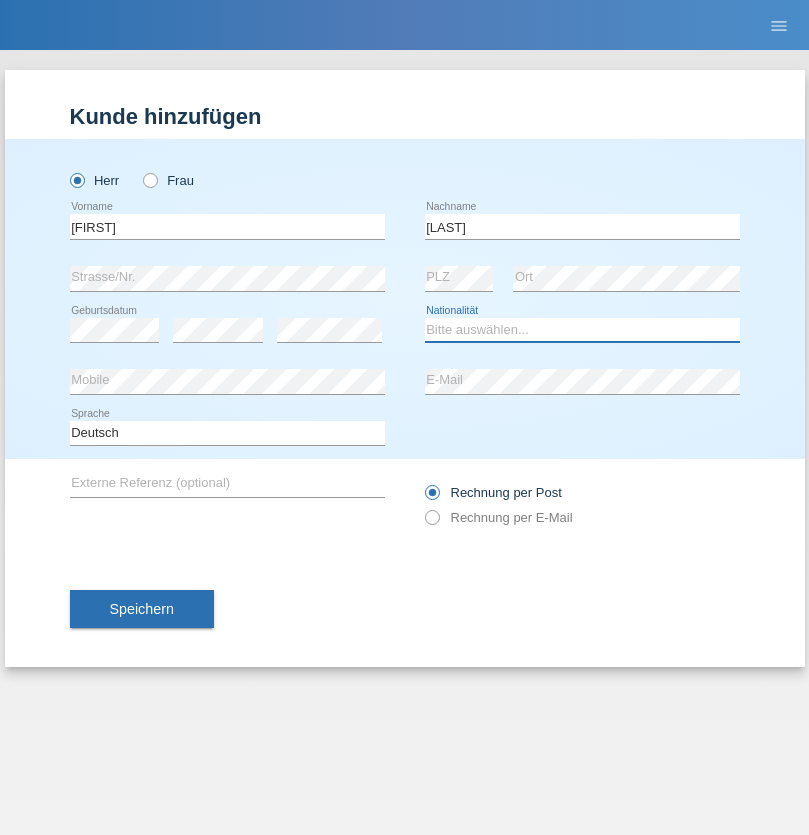 select on "CH" 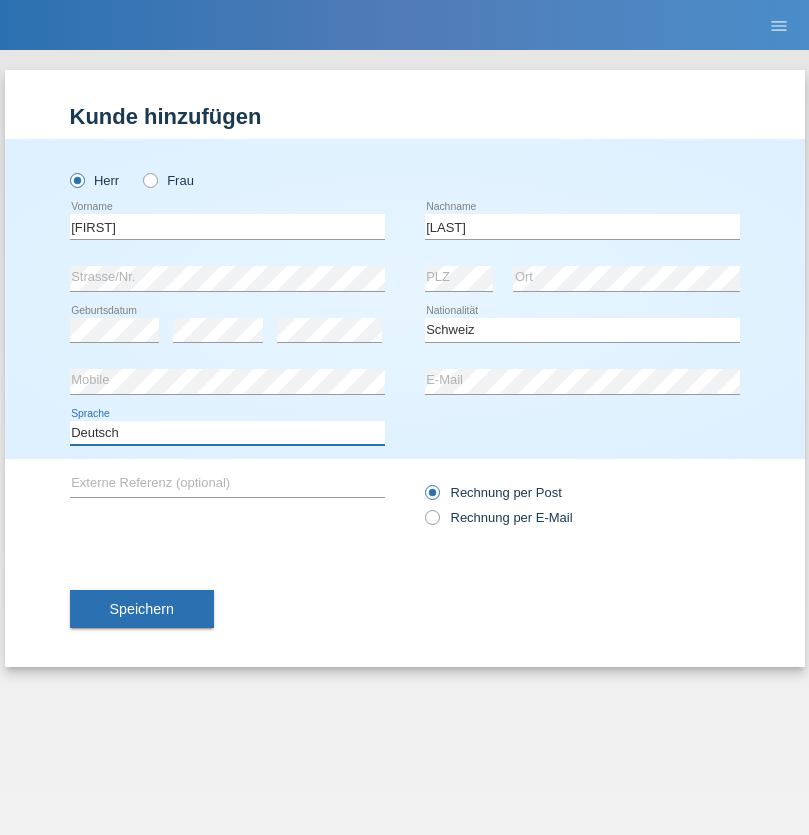 select on "en" 